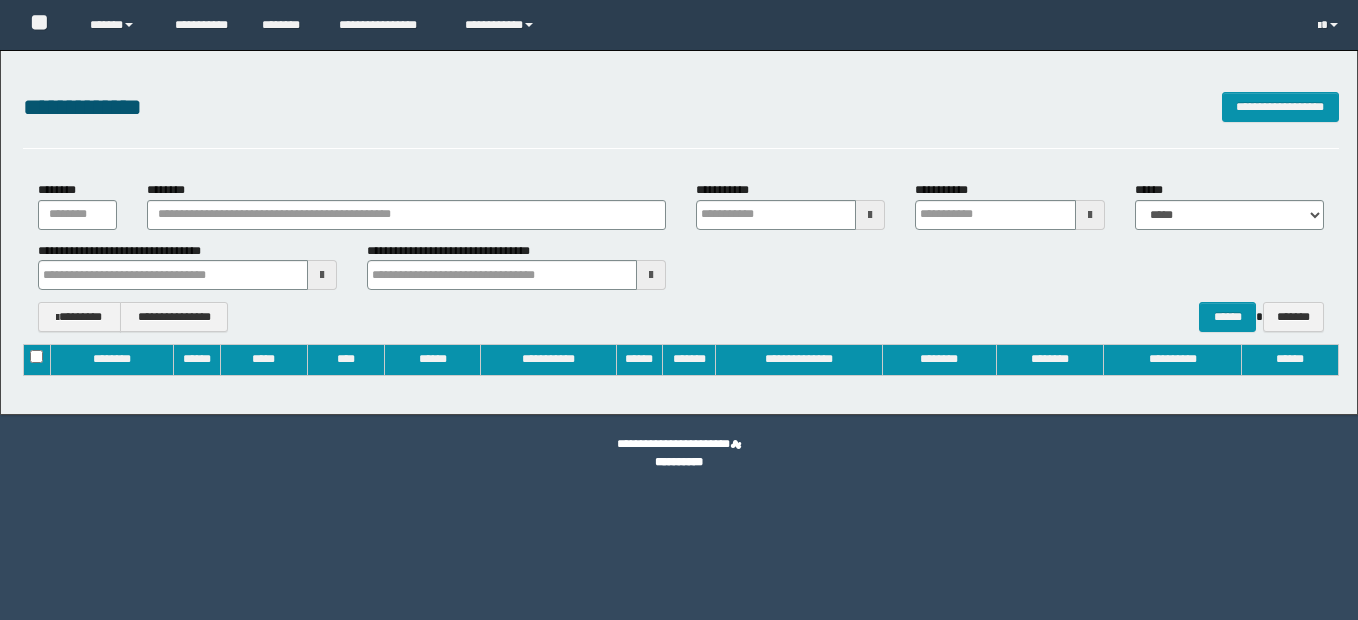 type on "**********" 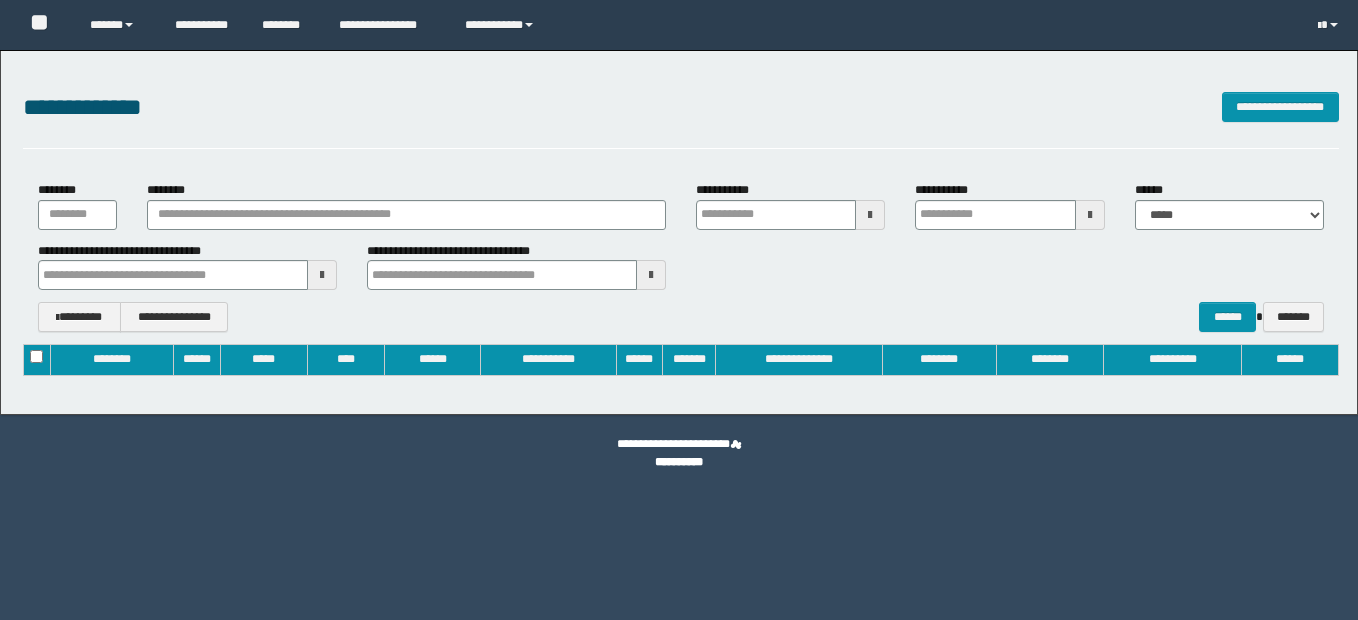 type on "**********" 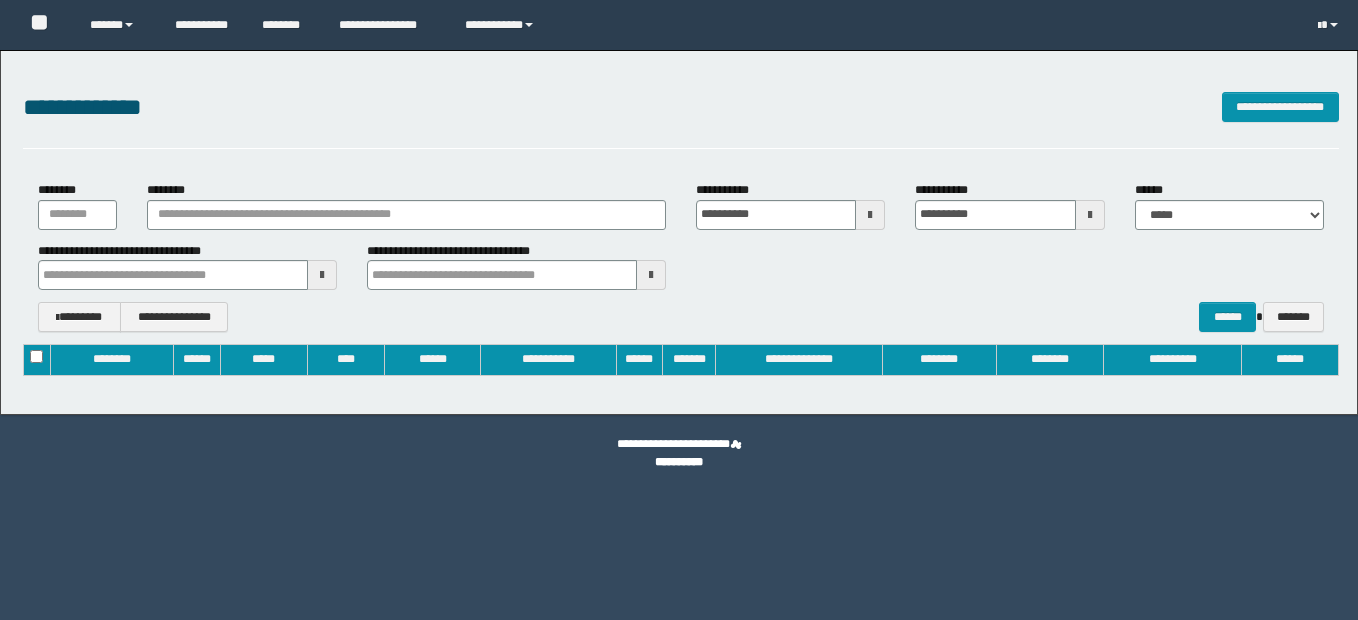 scroll, scrollTop: 0, scrollLeft: 0, axis: both 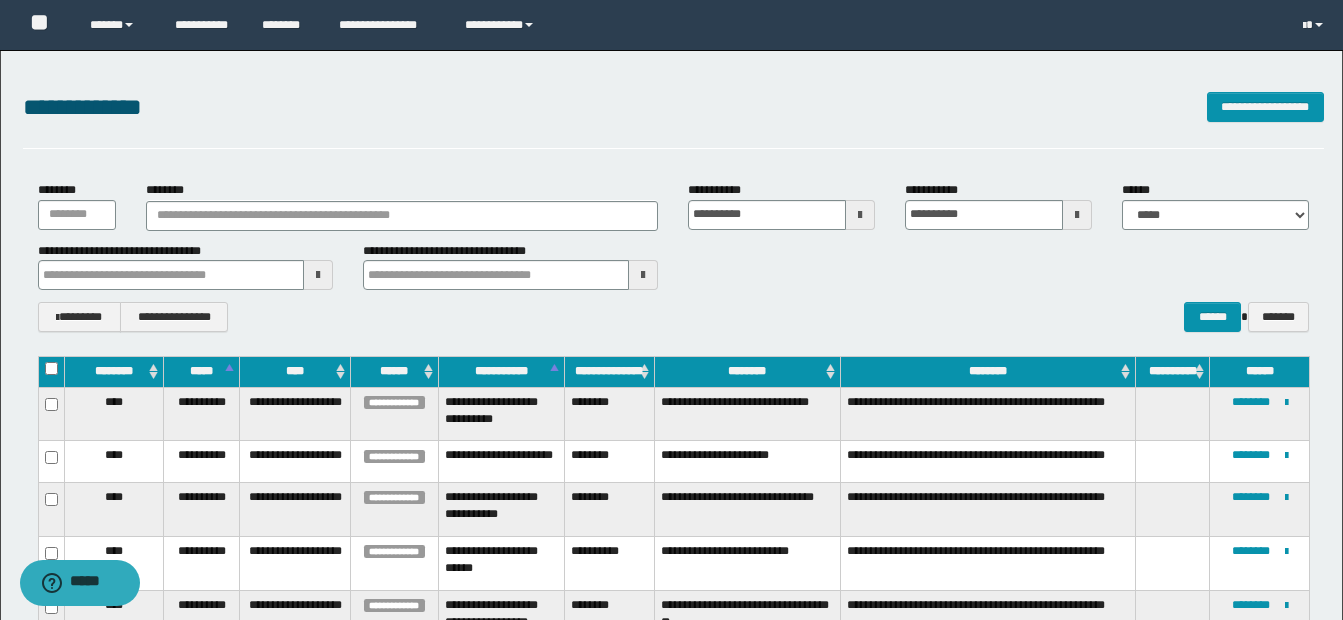 type 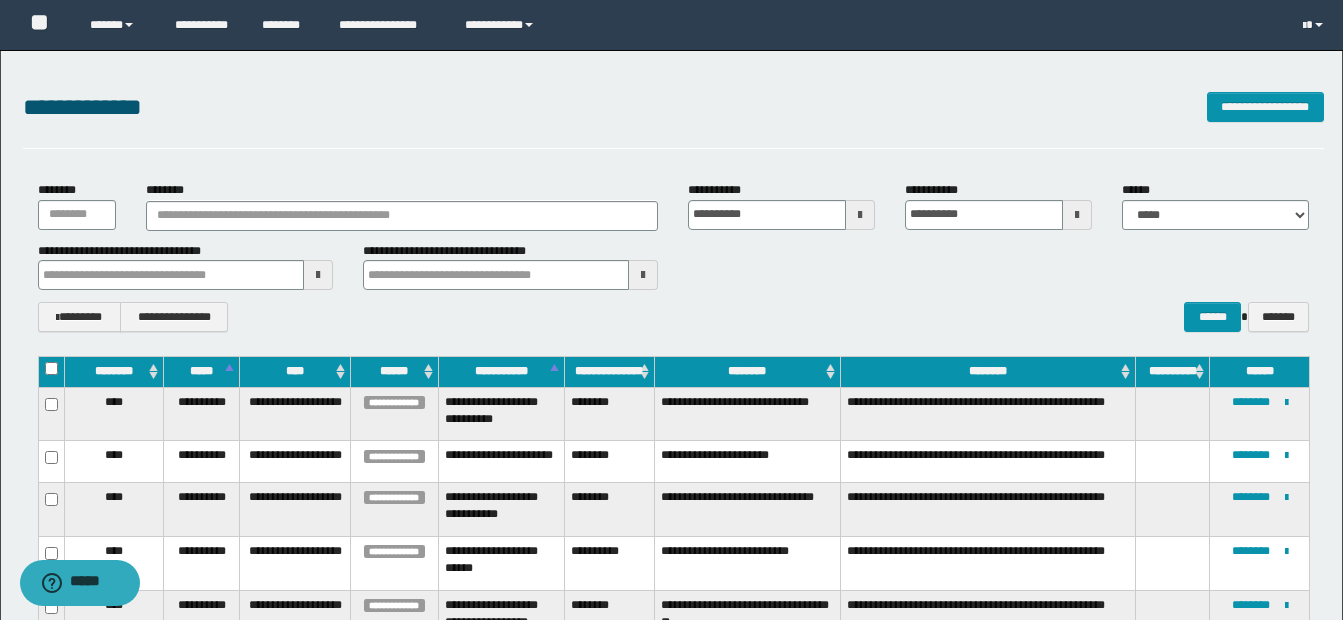 type 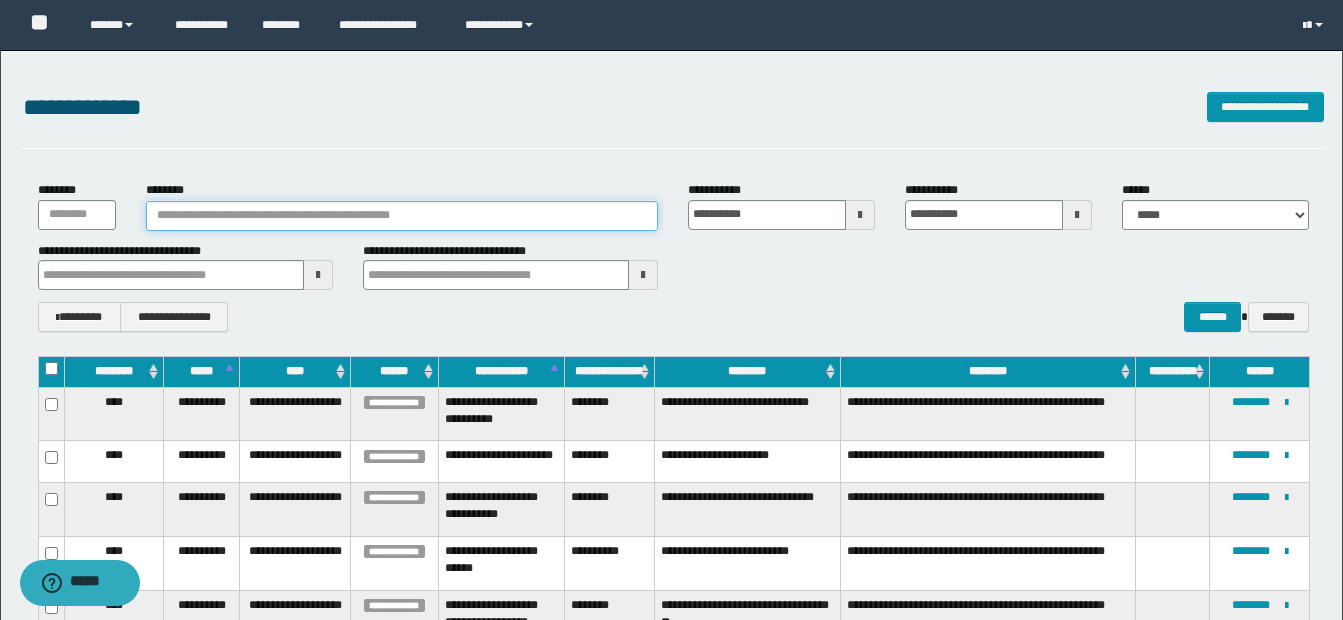 click on "********" at bounding box center (402, 216) 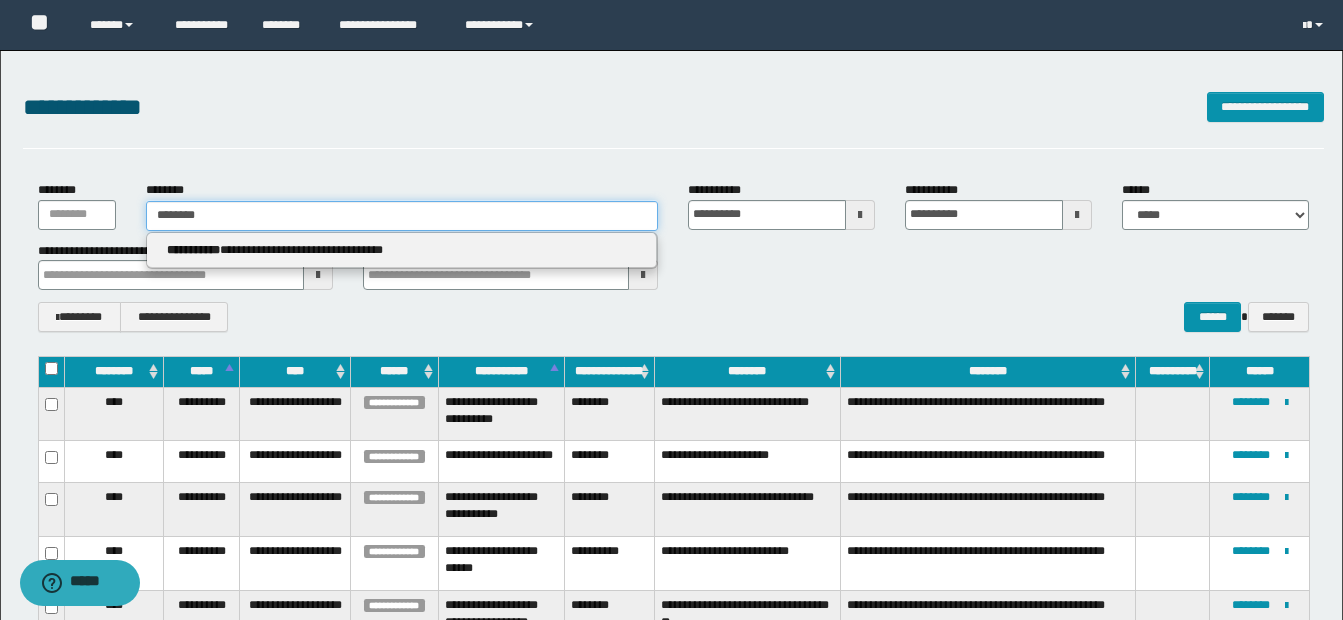 type on "********" 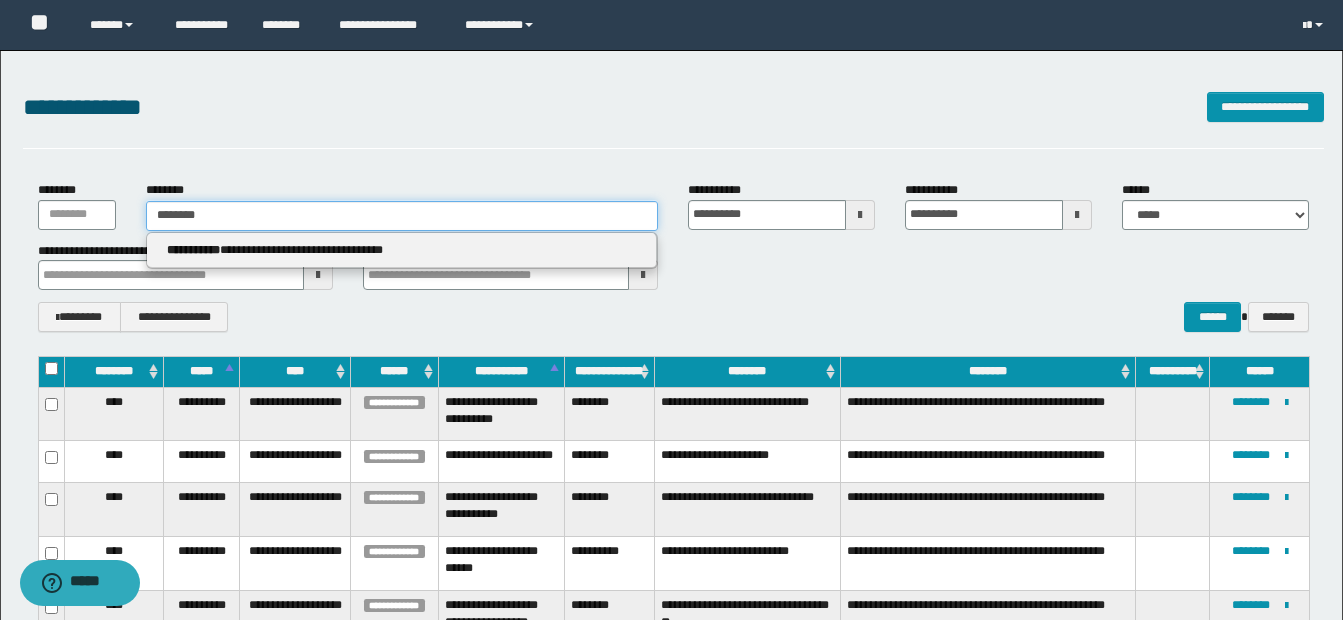 type 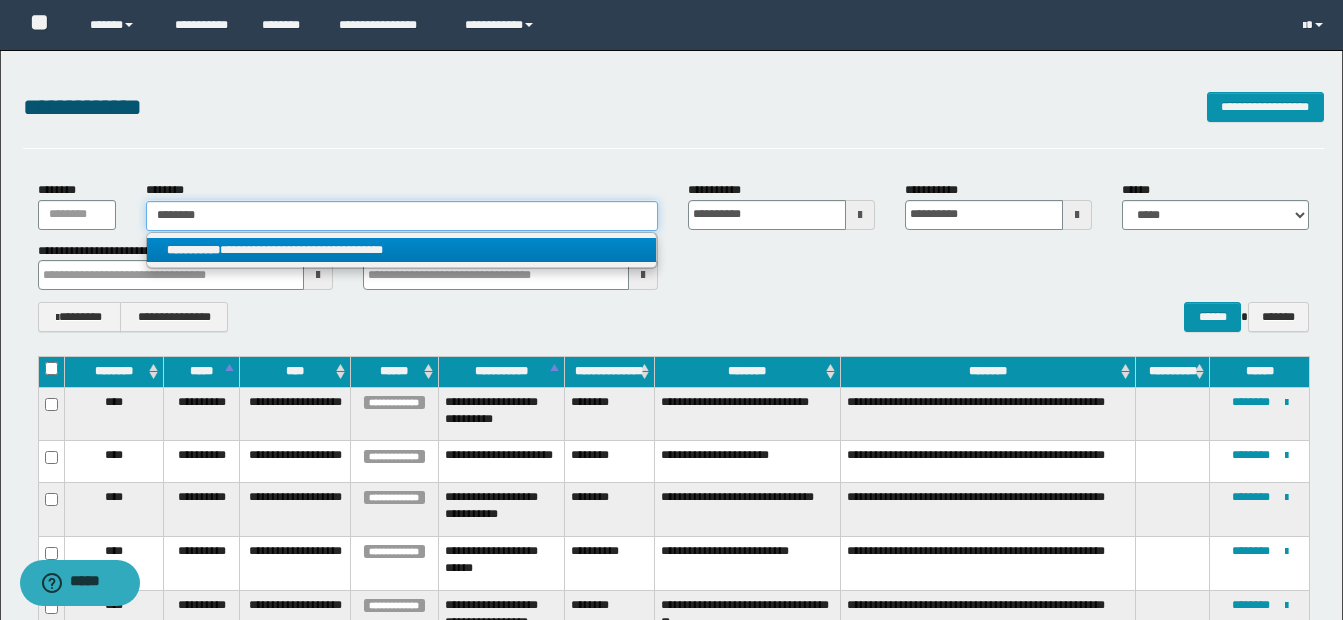 type on "********" 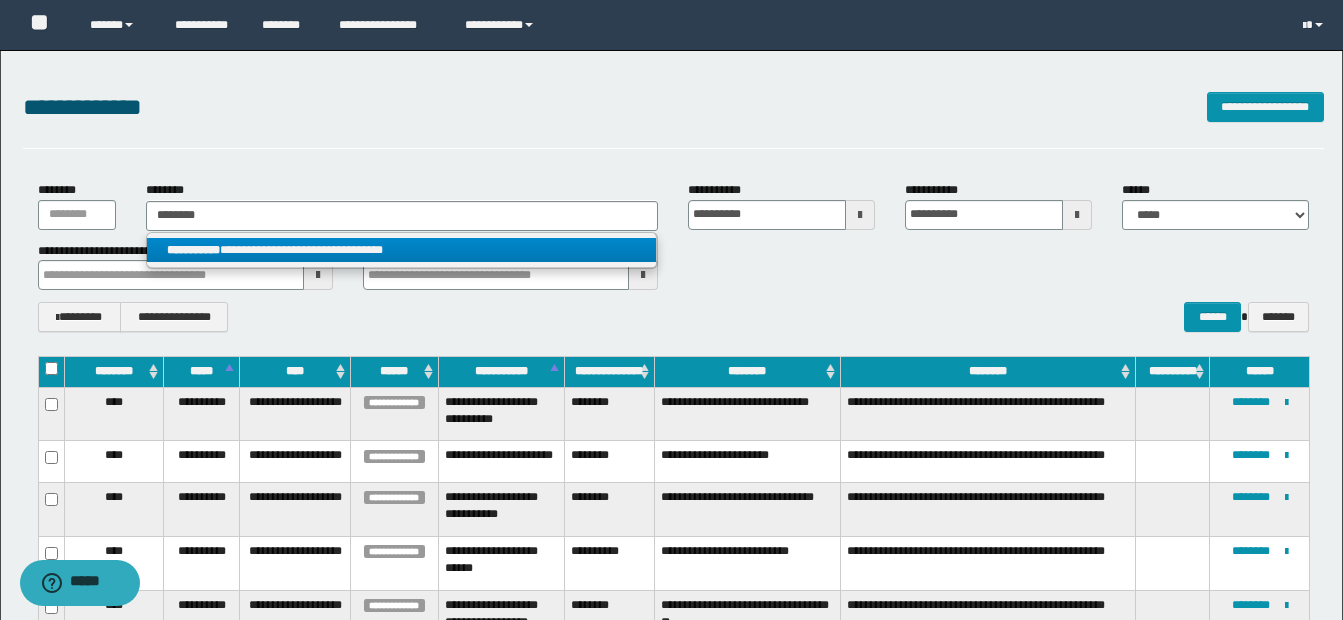 click on "**********" at bounding box center [401, 250] 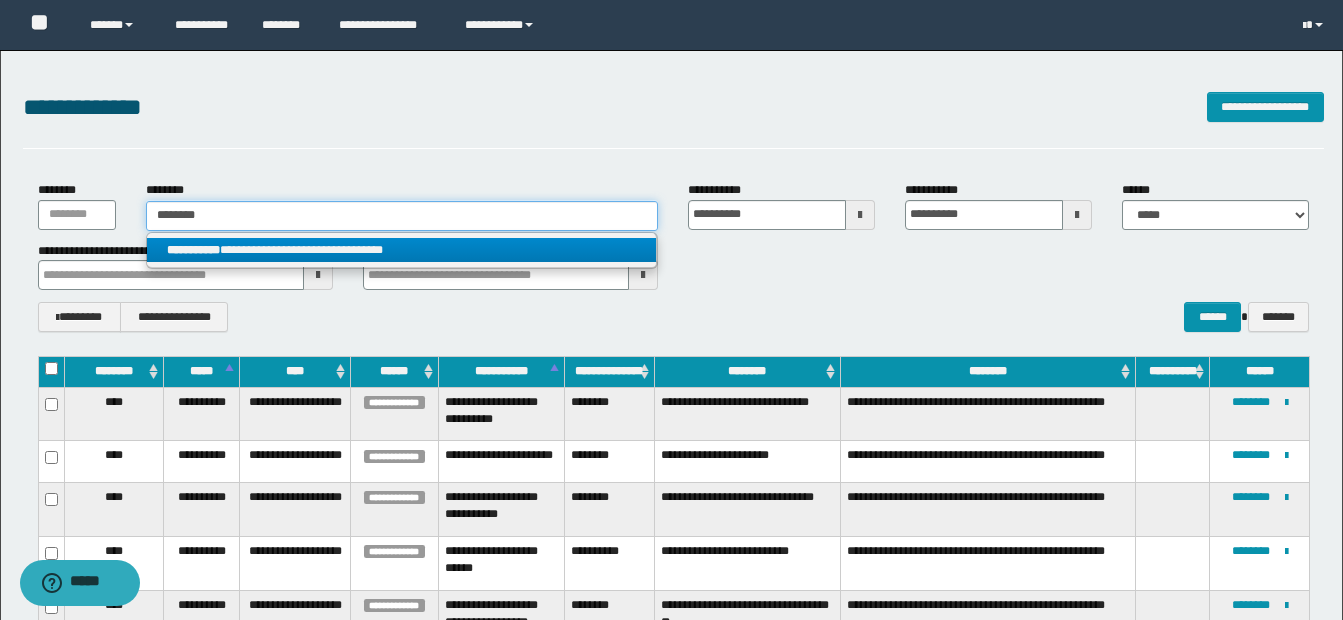 type 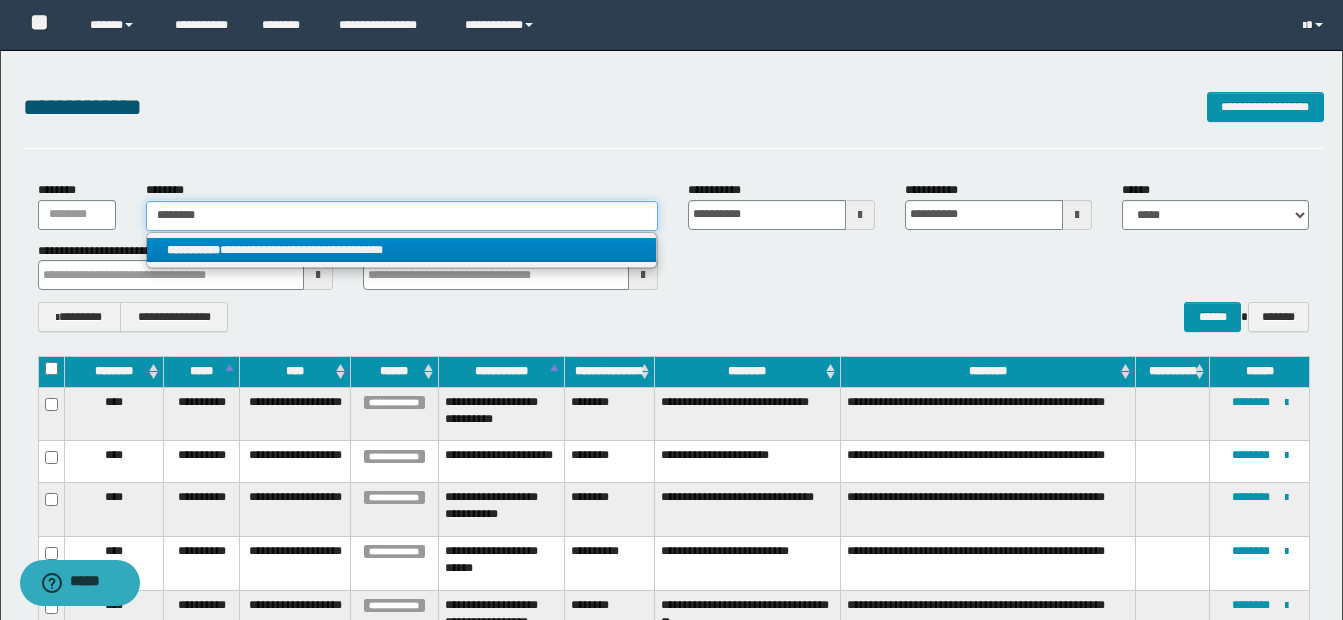 type 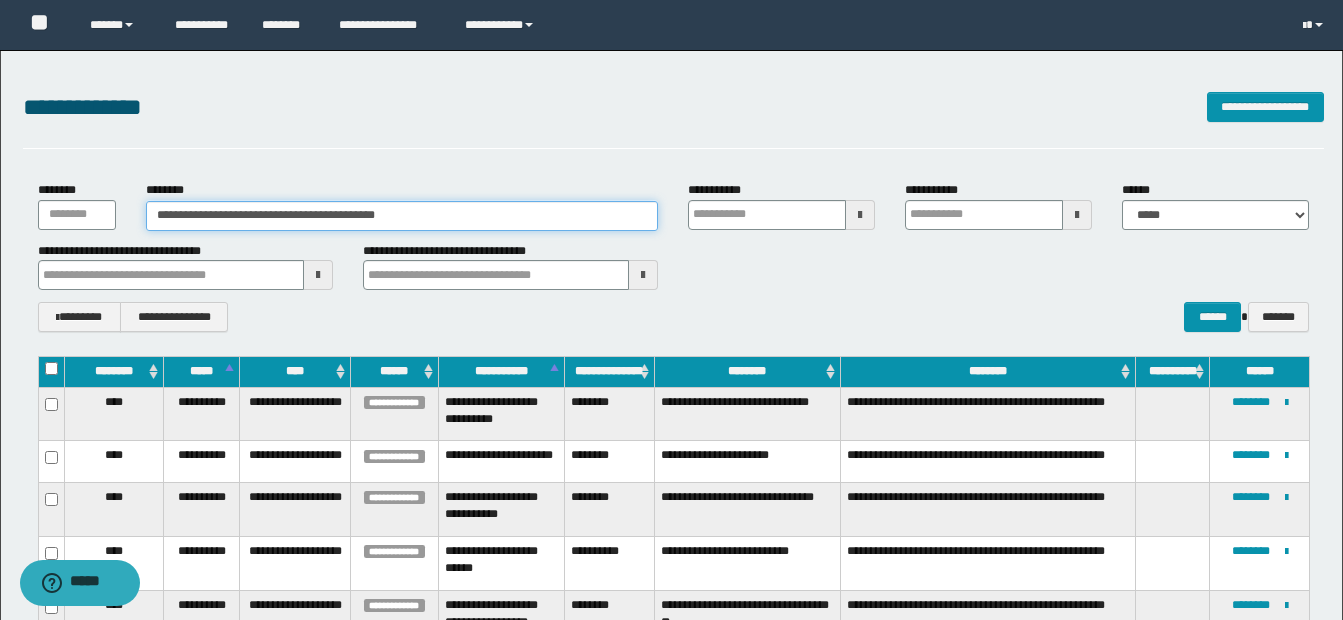 type 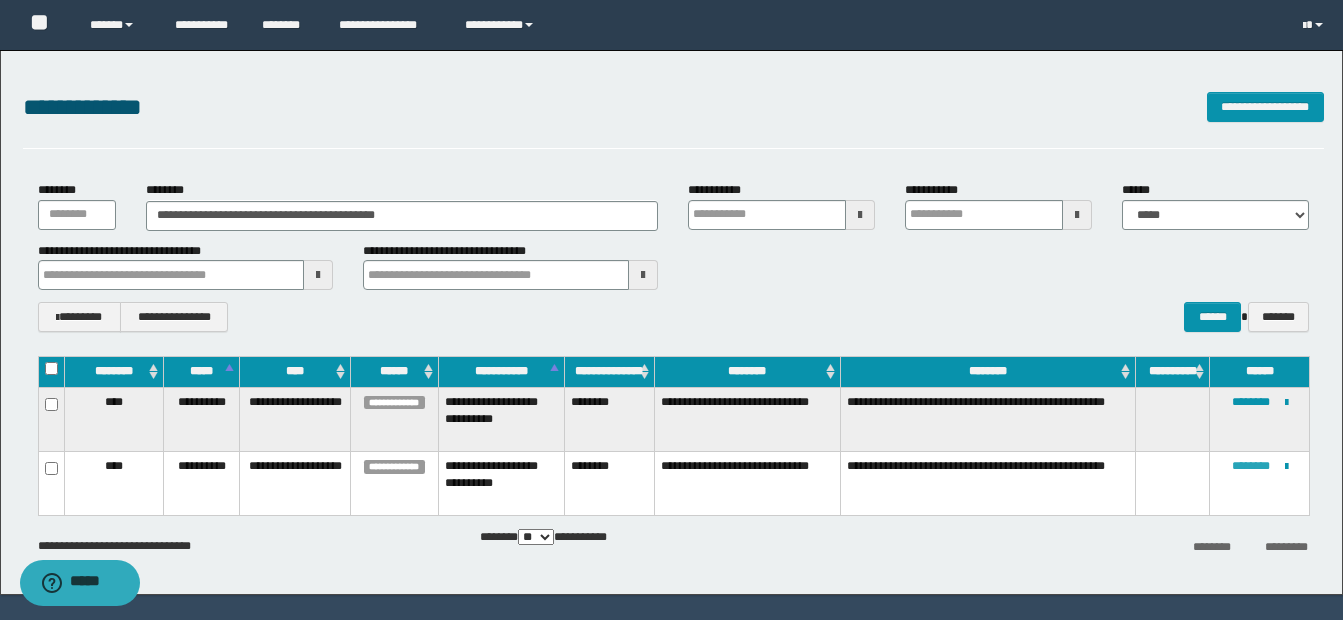 click on "********" at bounding box center [1251, 466] 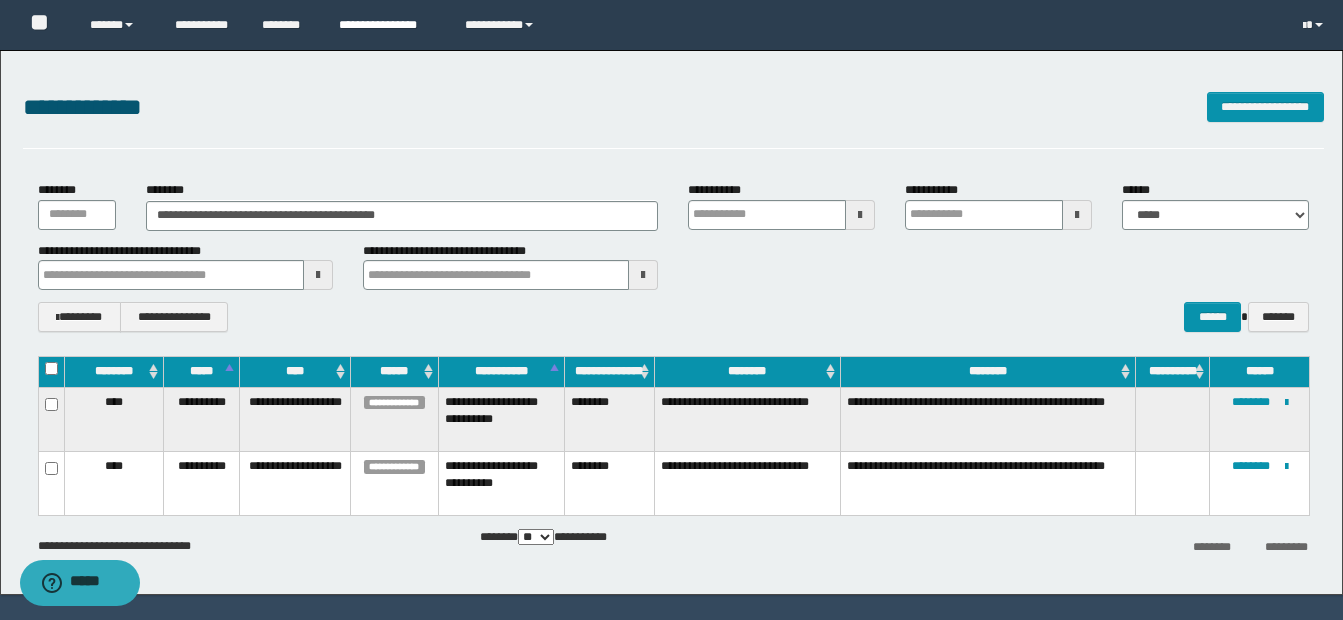 type 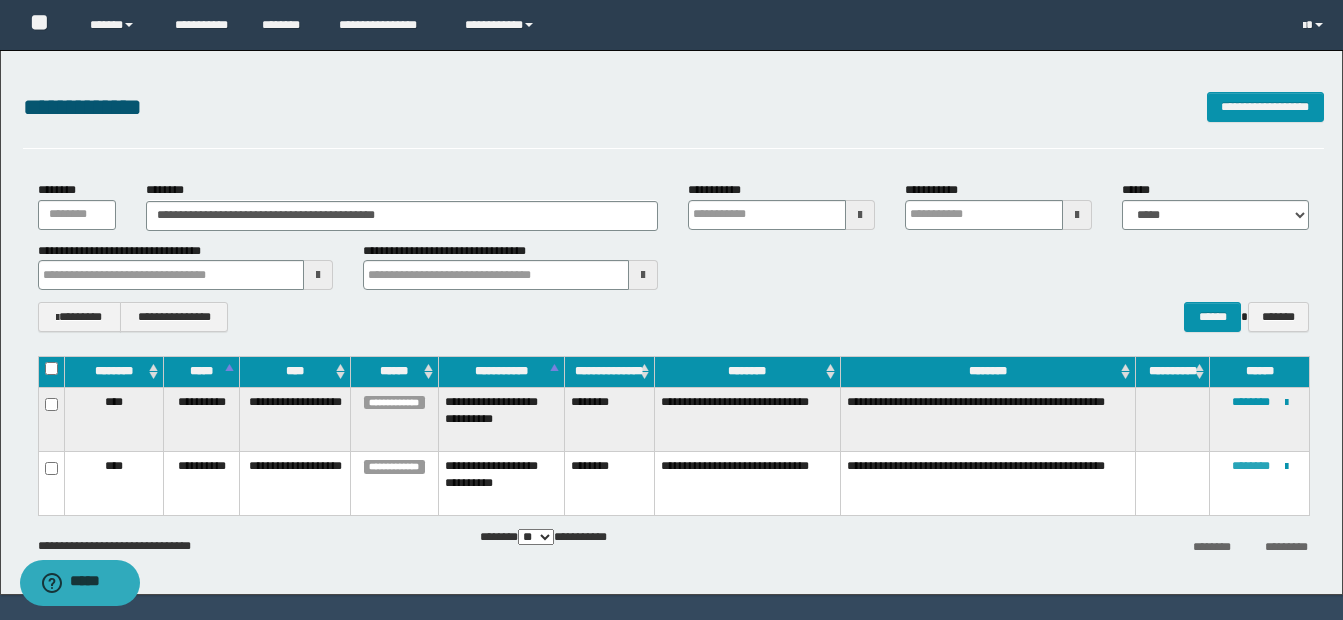 click on "********" at bounding box center [1251, 466] 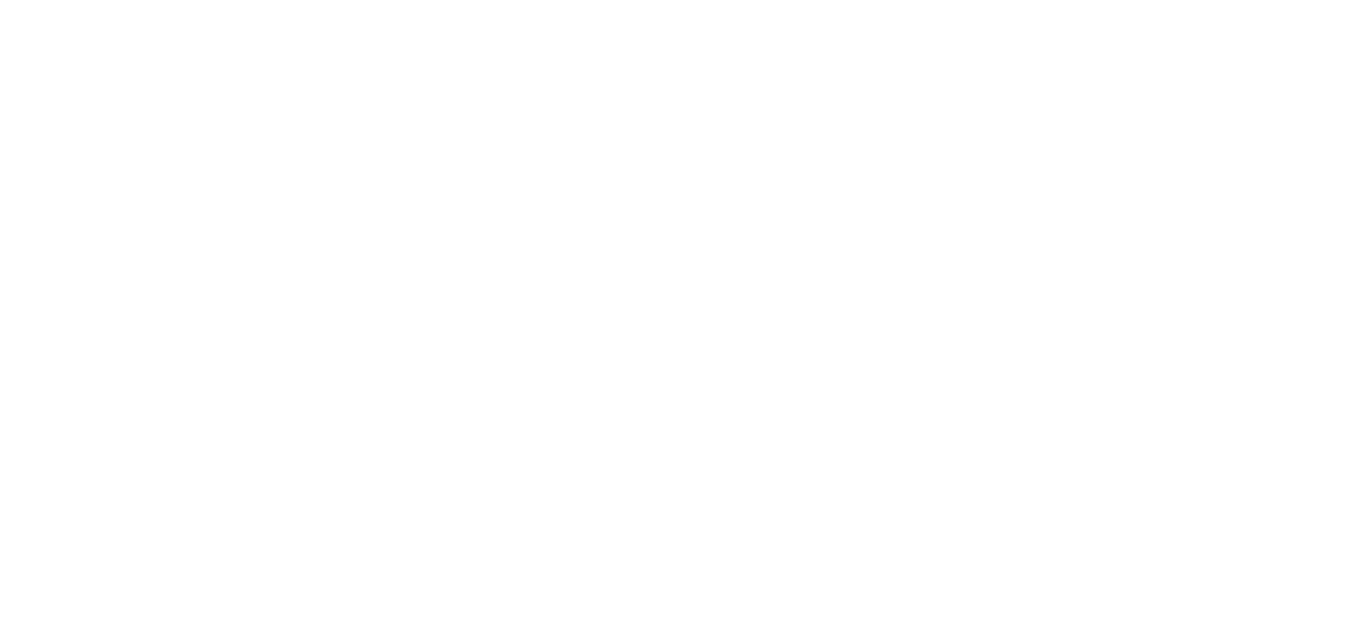 scroll, scrollTop: 0, scrollLeft: 0, axis: both 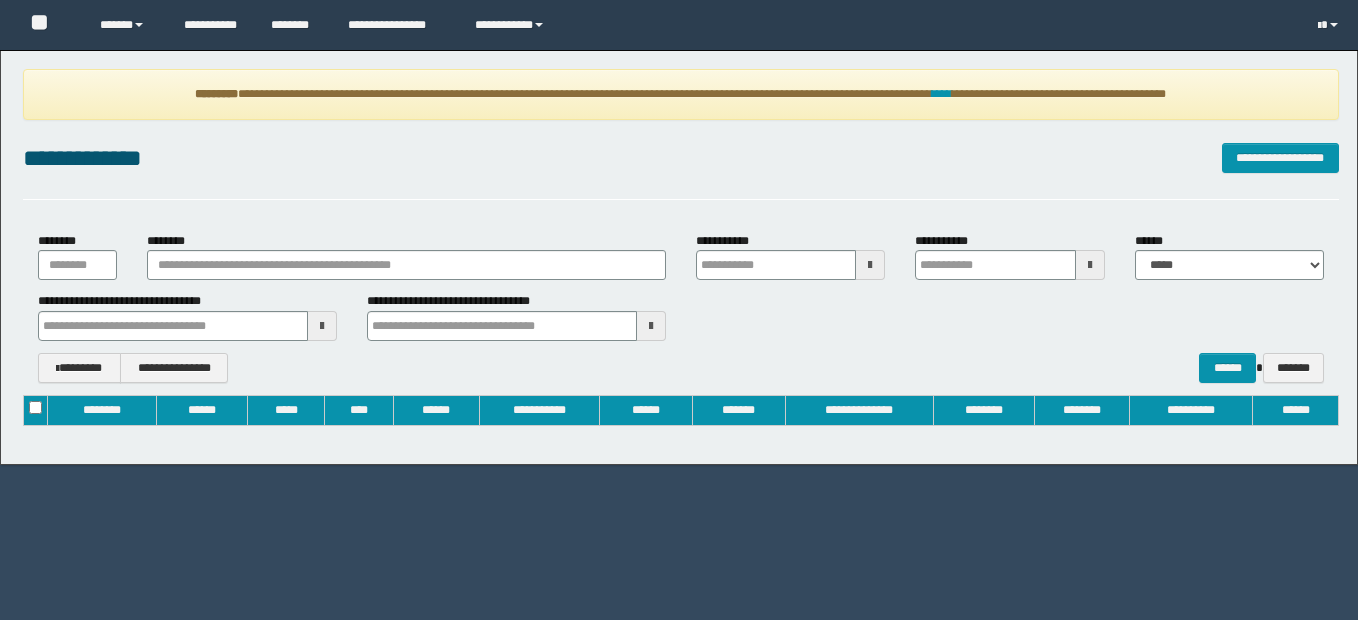type on "**********" 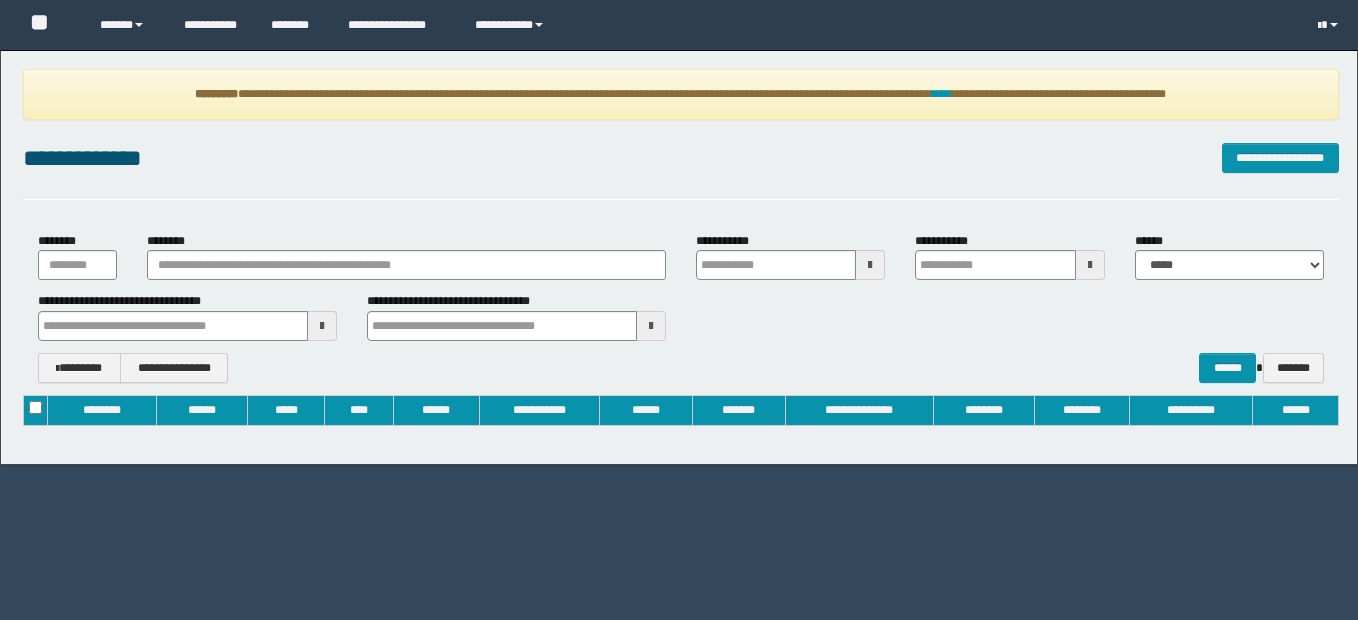 type on "**********" 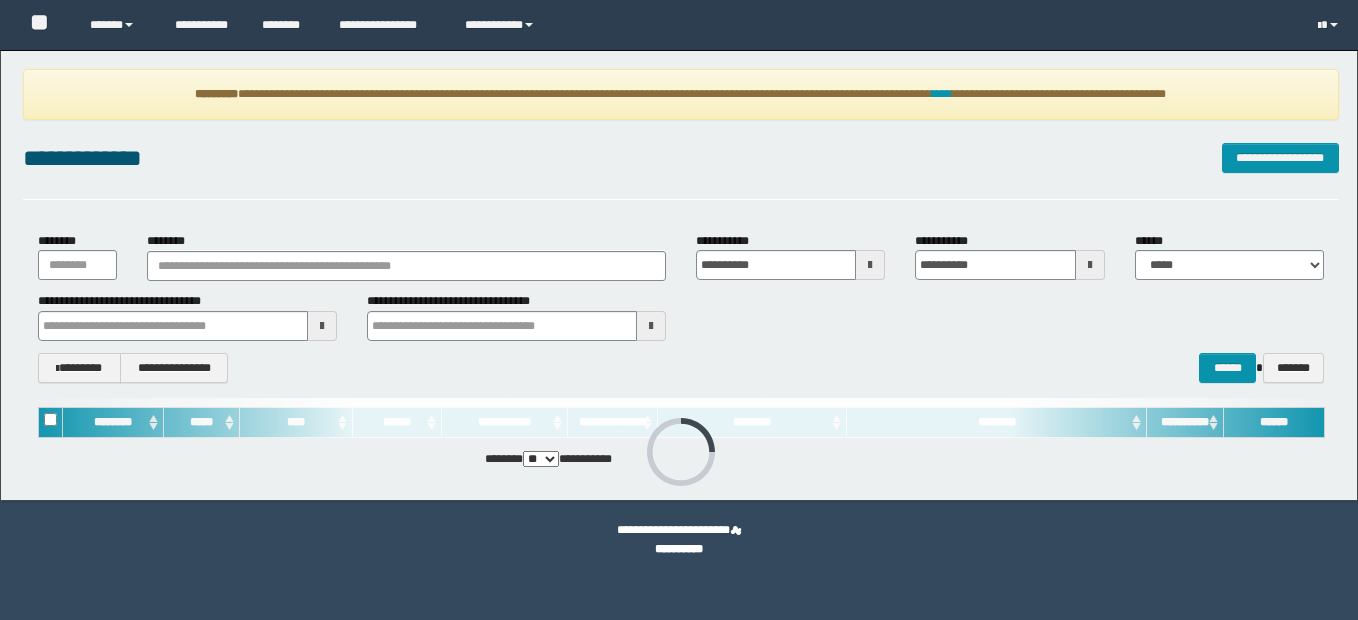 scroll, scrollTop: 0, scrollLeft: 0, axis: both 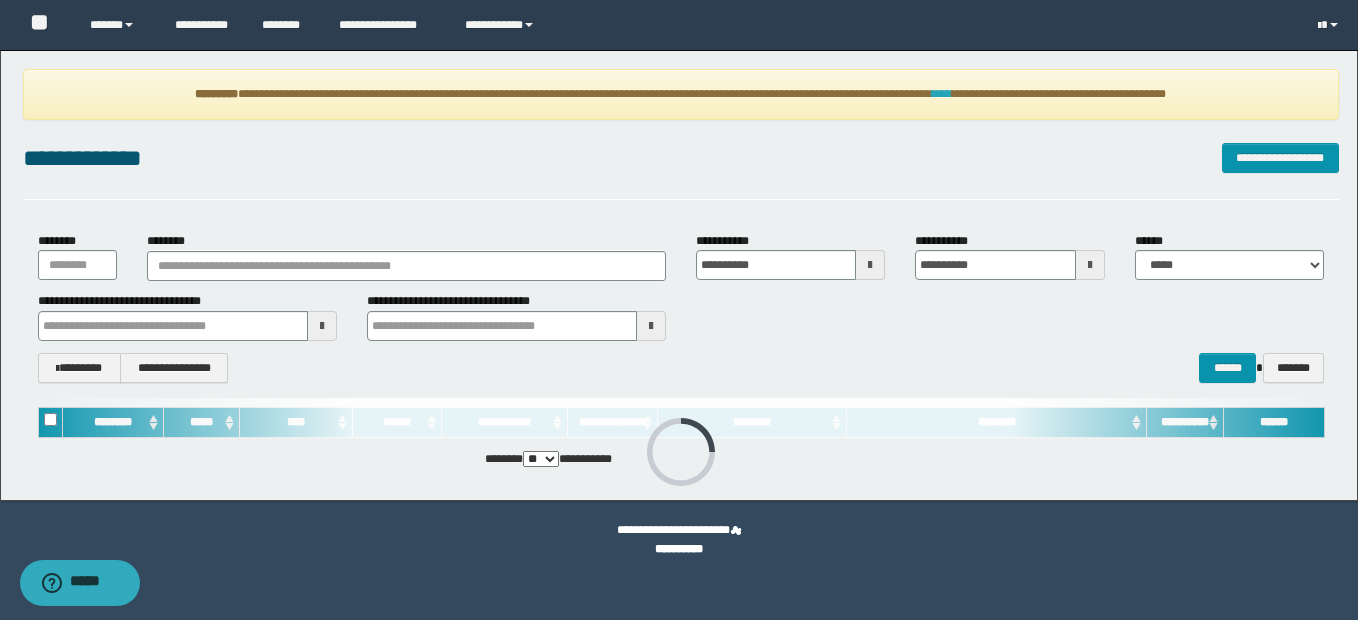 click on "****" at bounding box center (942, 94) 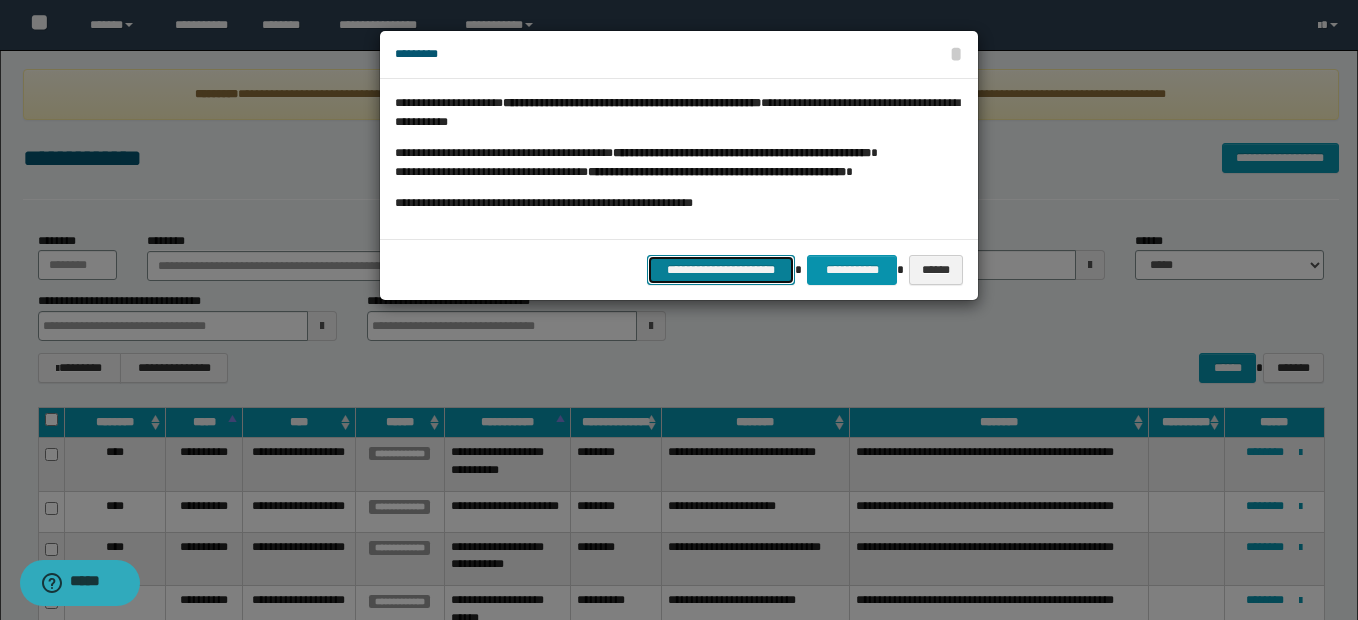 click on "**********" at bounding box center [721, 270] 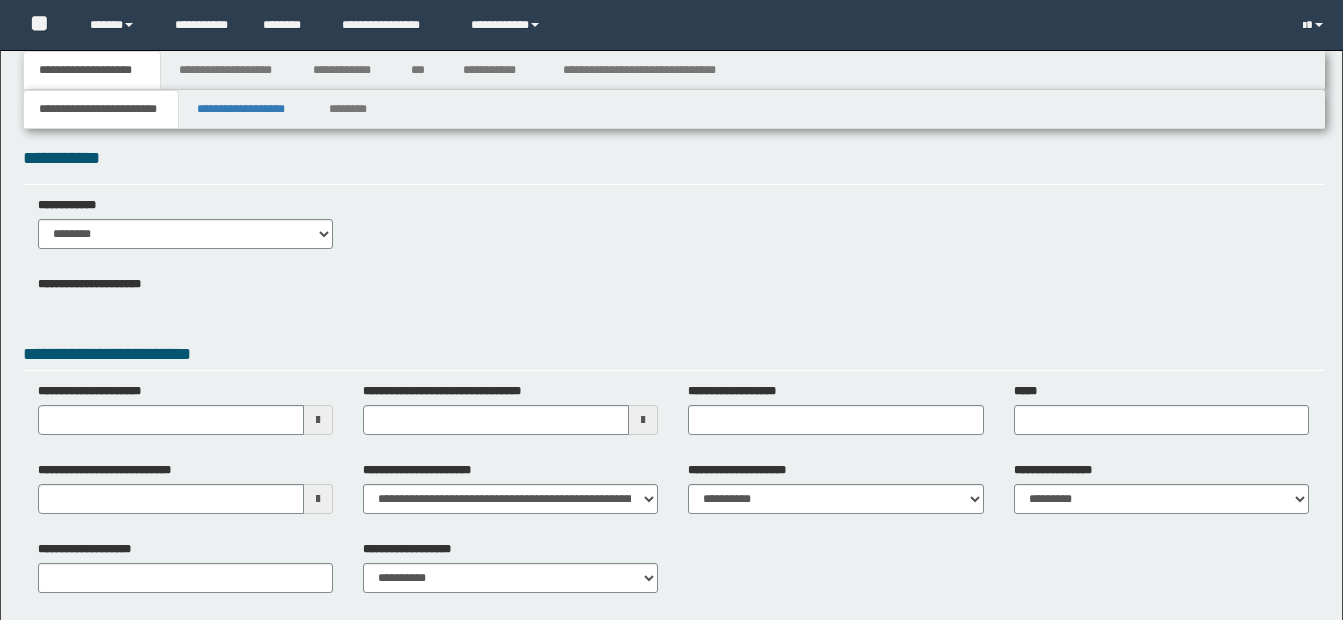 scroll, scrollTop: 0, scrollLeft: 0, axis: both 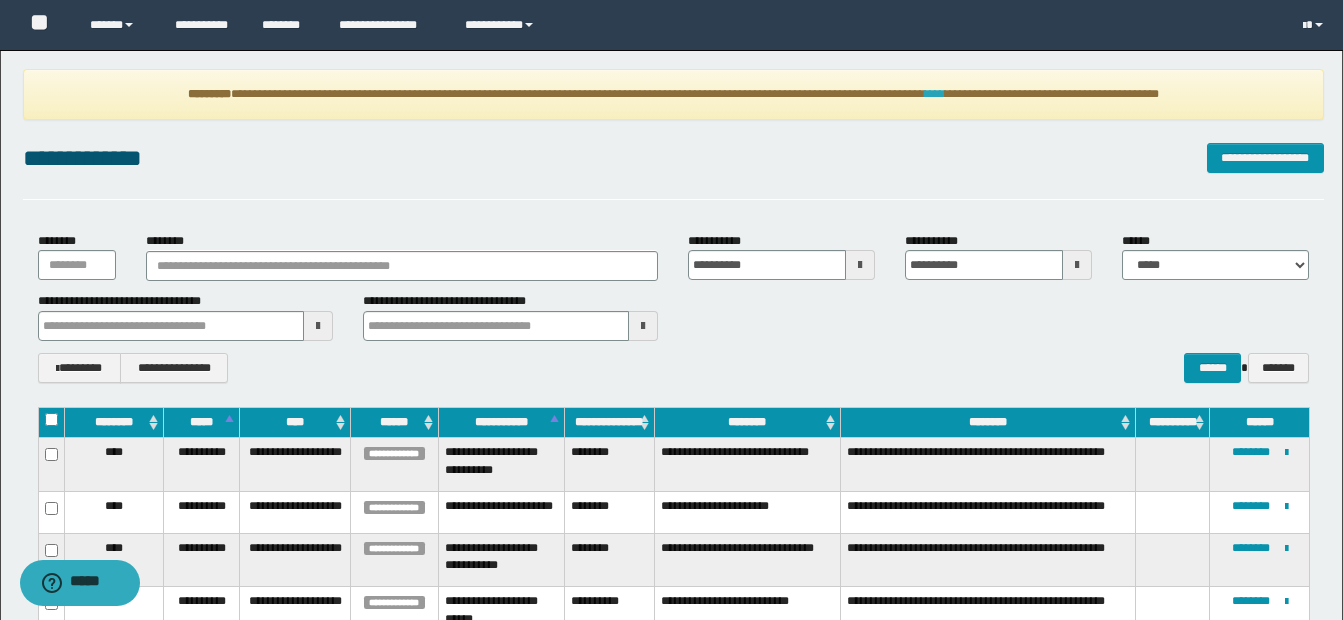 click on "****" at bounding box center [935, 94] 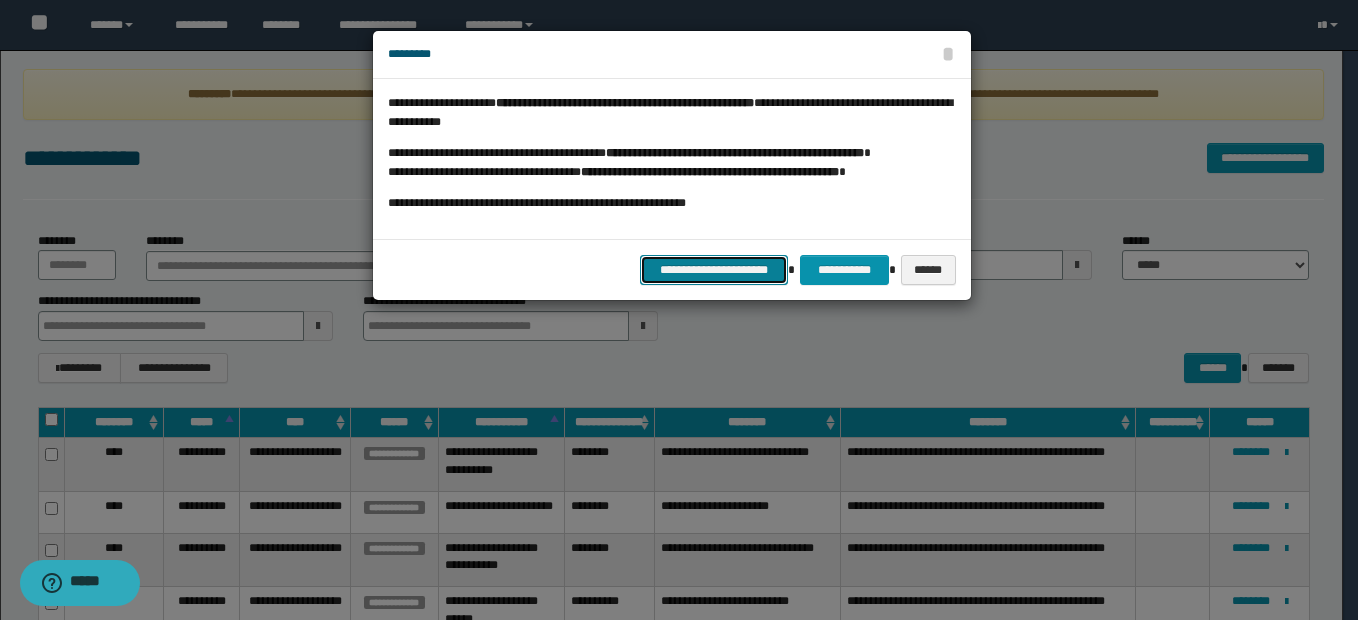 click on "**********" at bounding box center [714, 270] 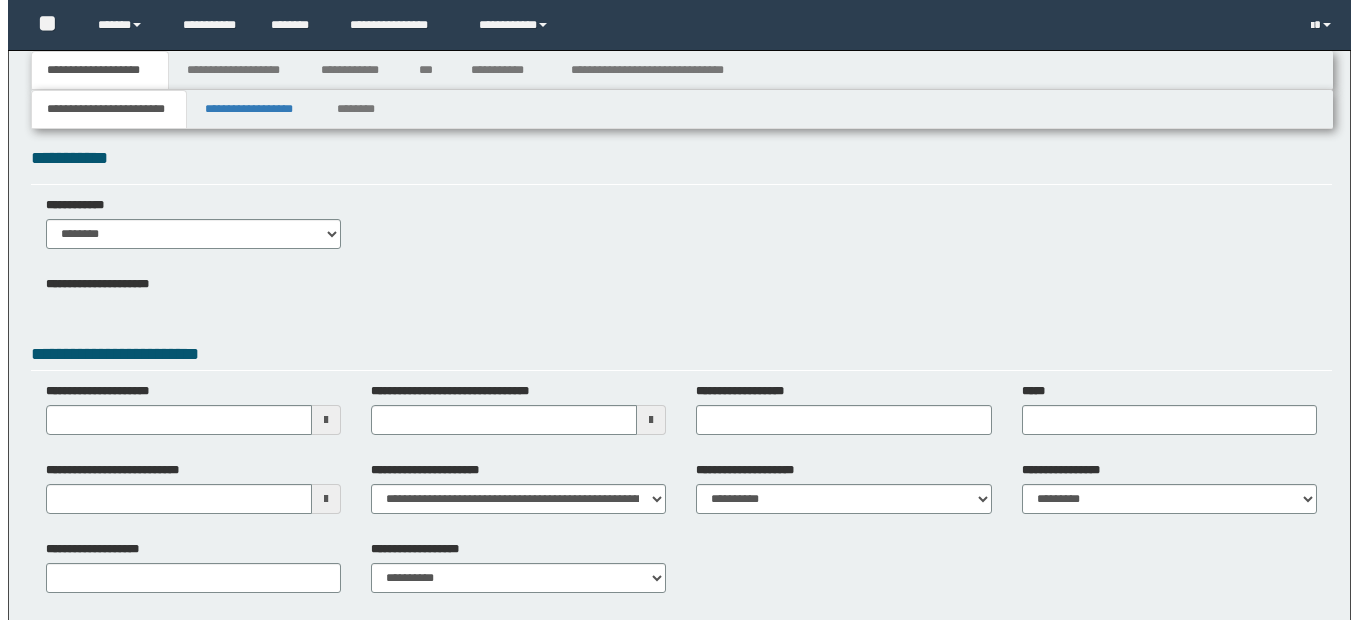 scroll, scrollTop: 0, scrollLeft: 0, axis: both 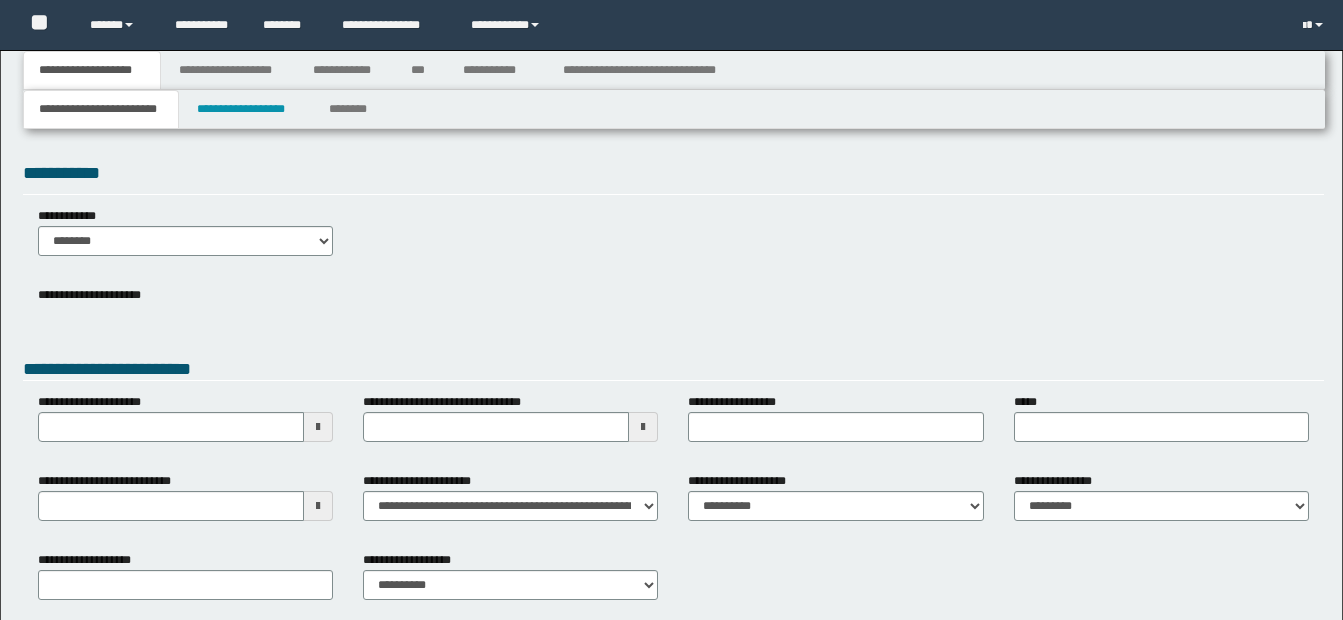 type 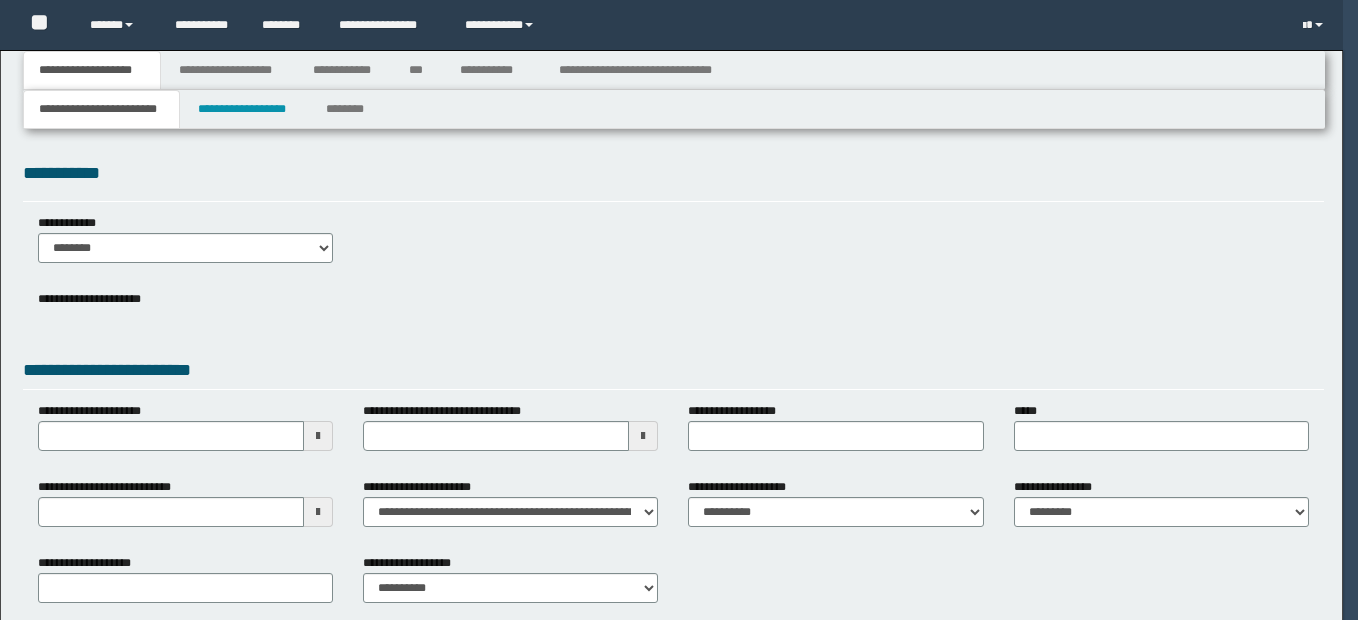 scroll, scrollTop: 0, scrollLeft: 0, axis: both 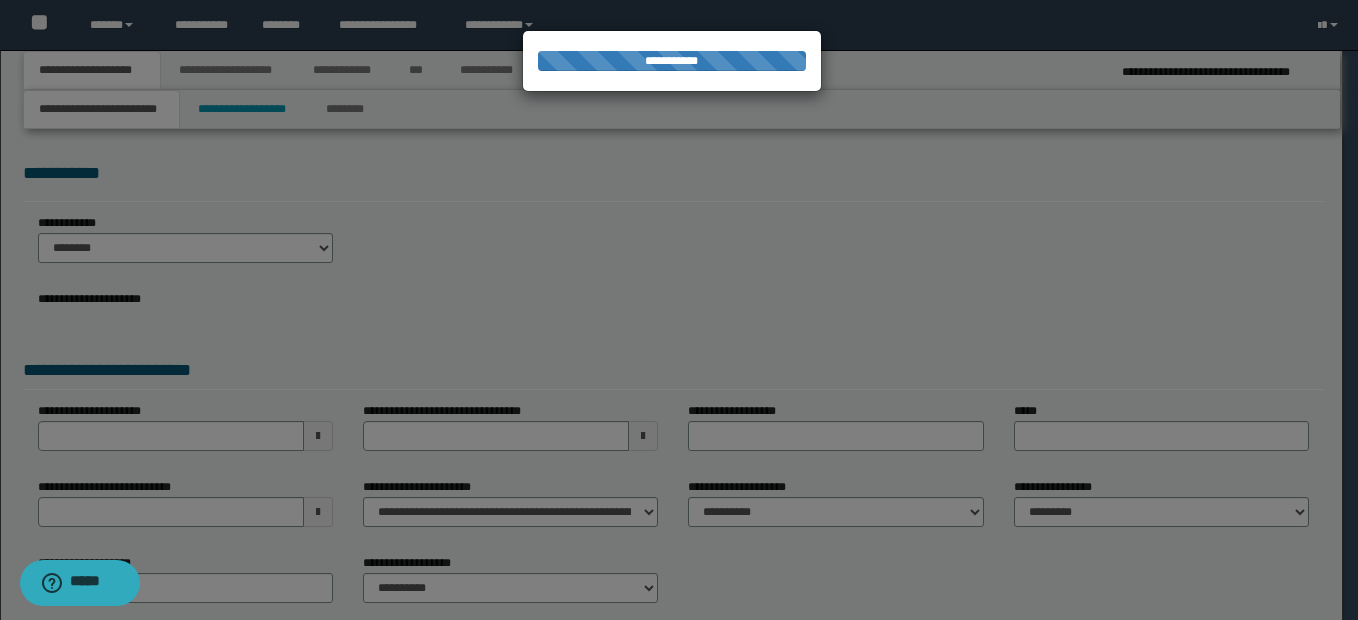 type on "**********" 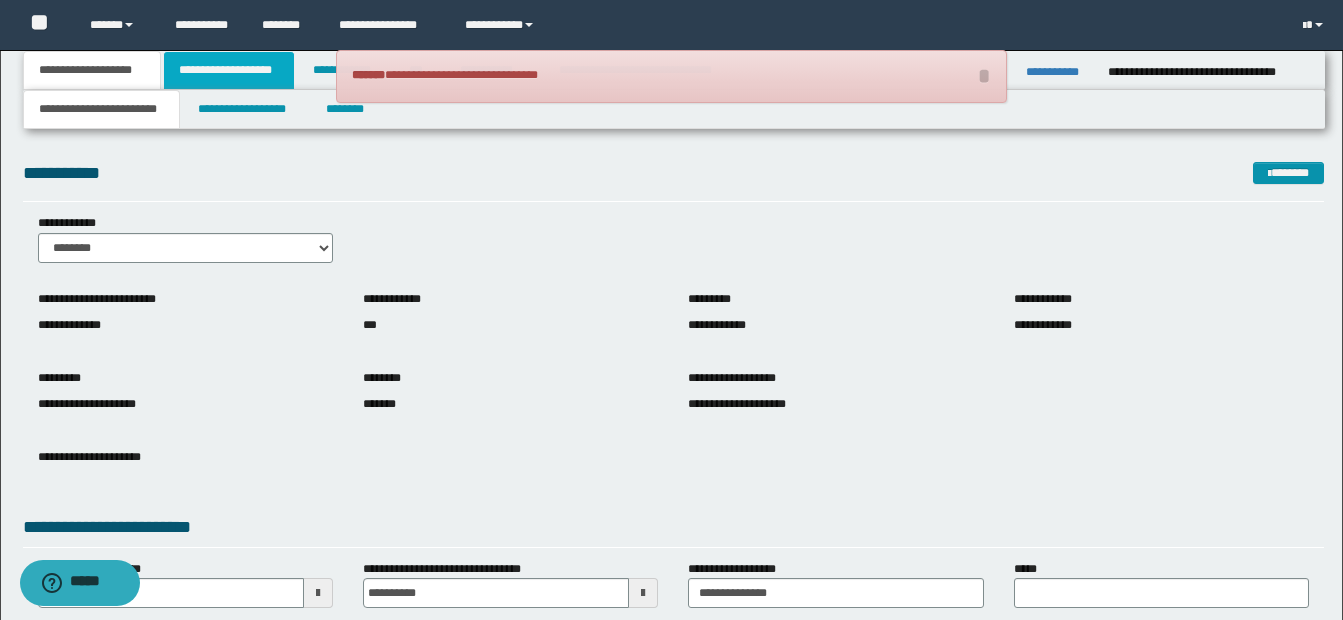 click on "**********" at bounding box center (229, 70) 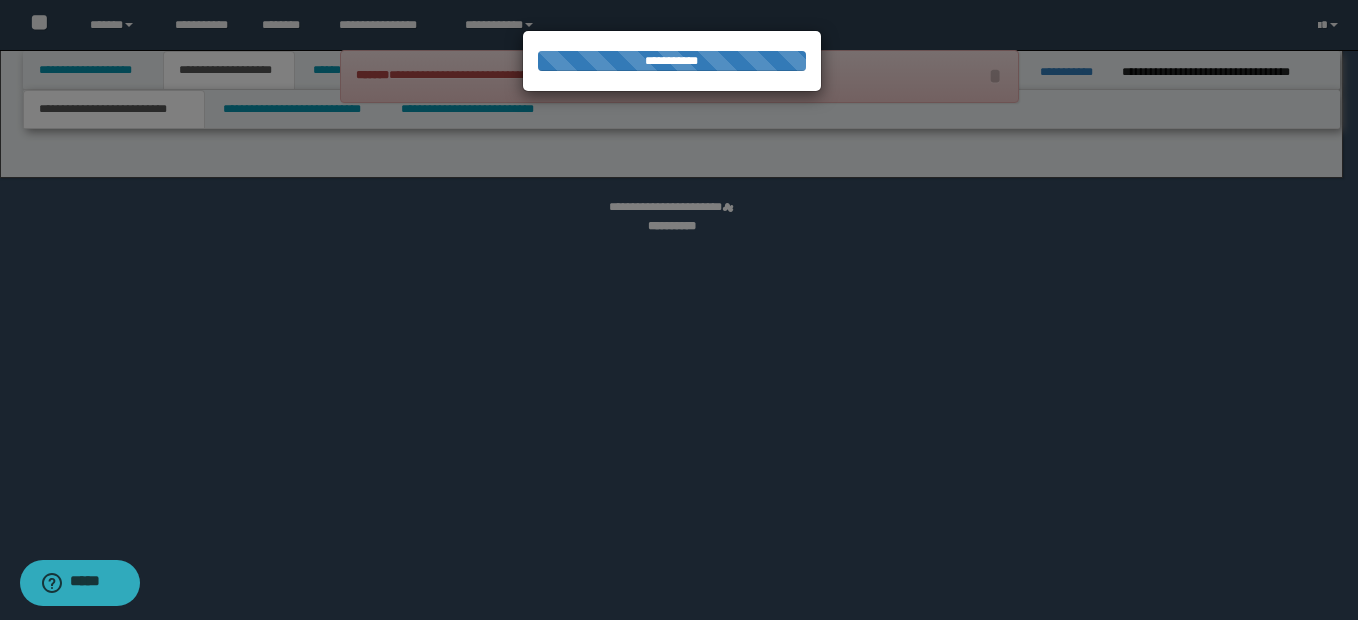 click at bounding box center [679, 310] 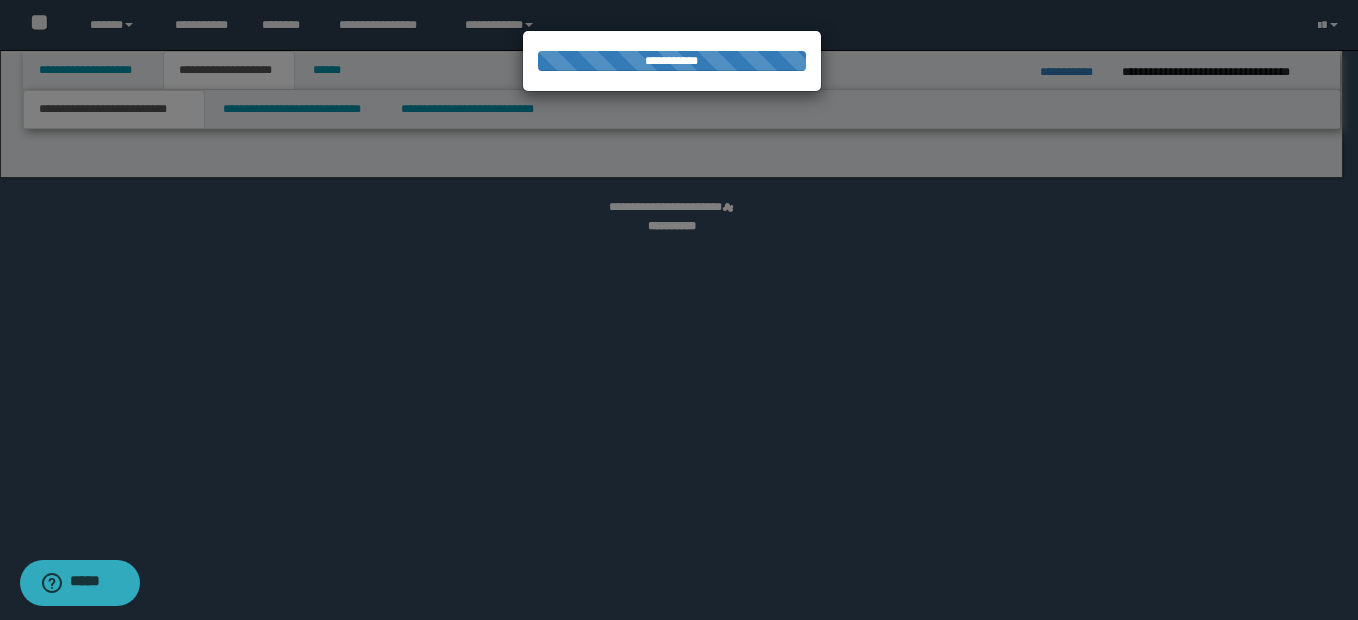 click at bounding box center (679, 310) 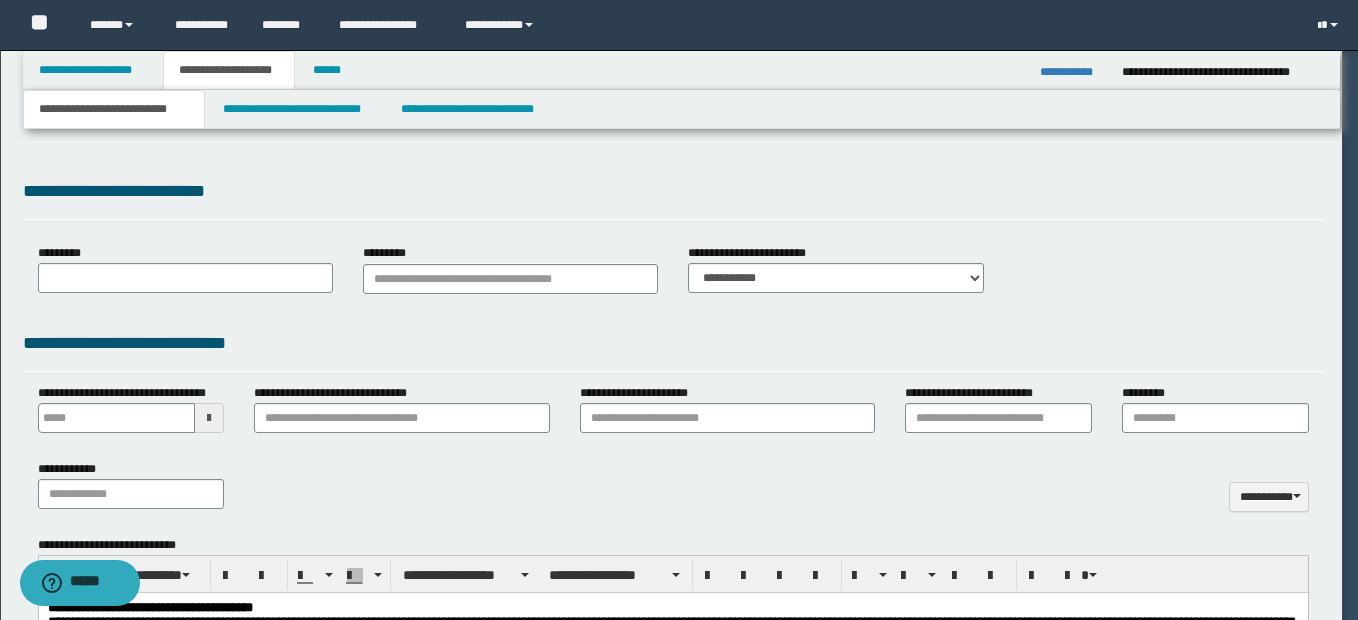 scroll, scrollTop: 0, scrollLeft: 0, axis: both 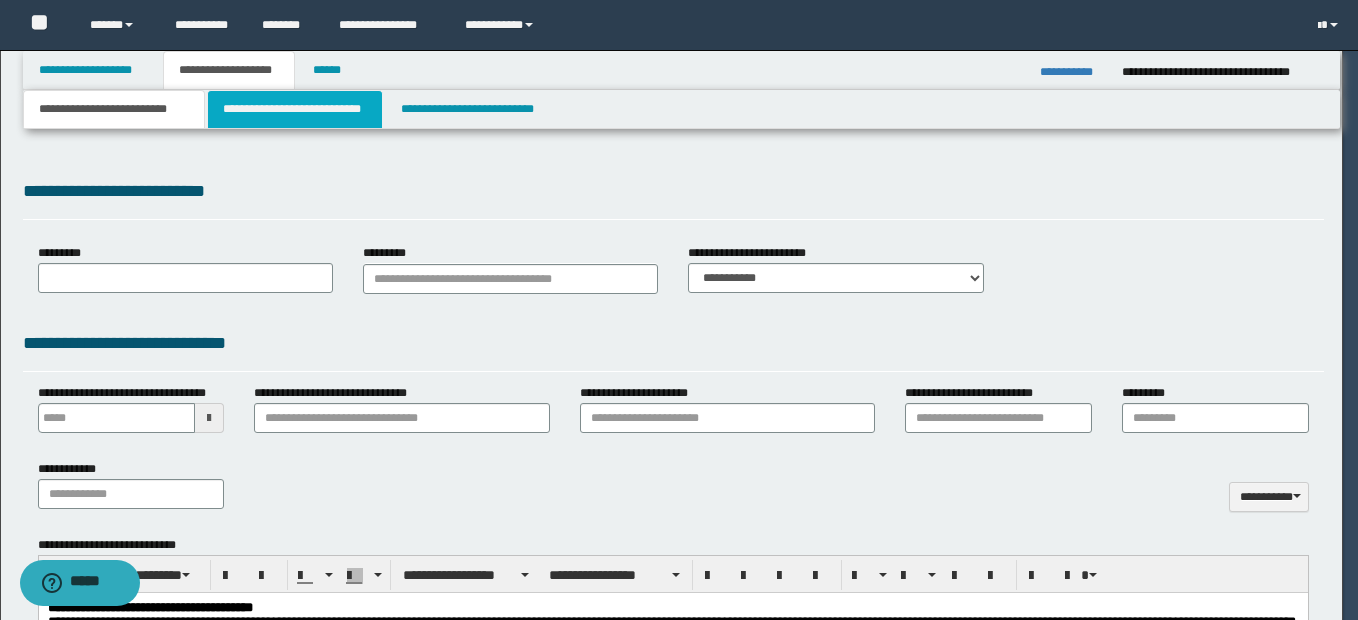 type on "**********" 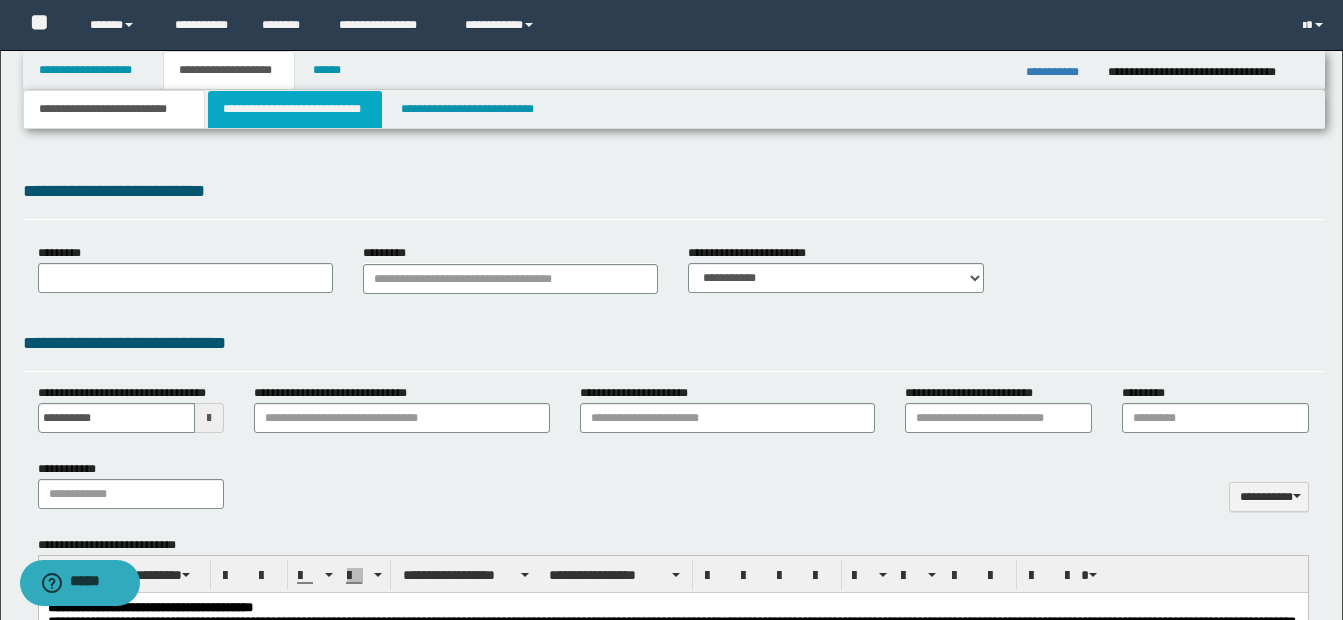 select on "*" 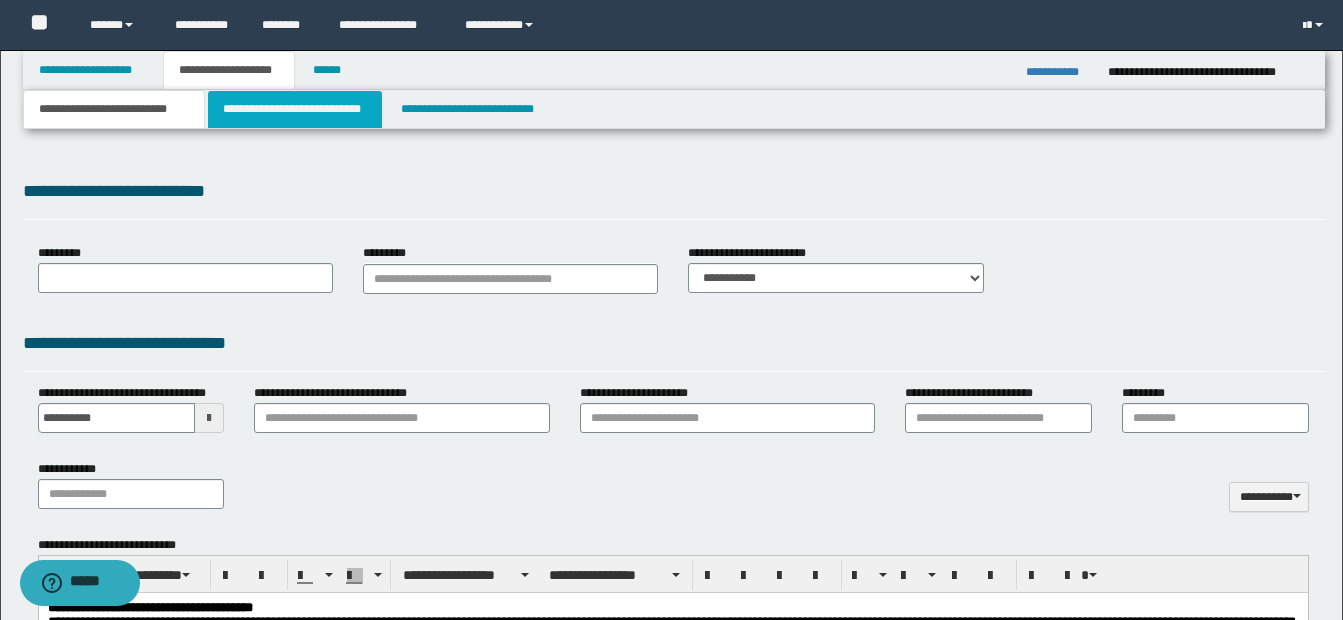 type 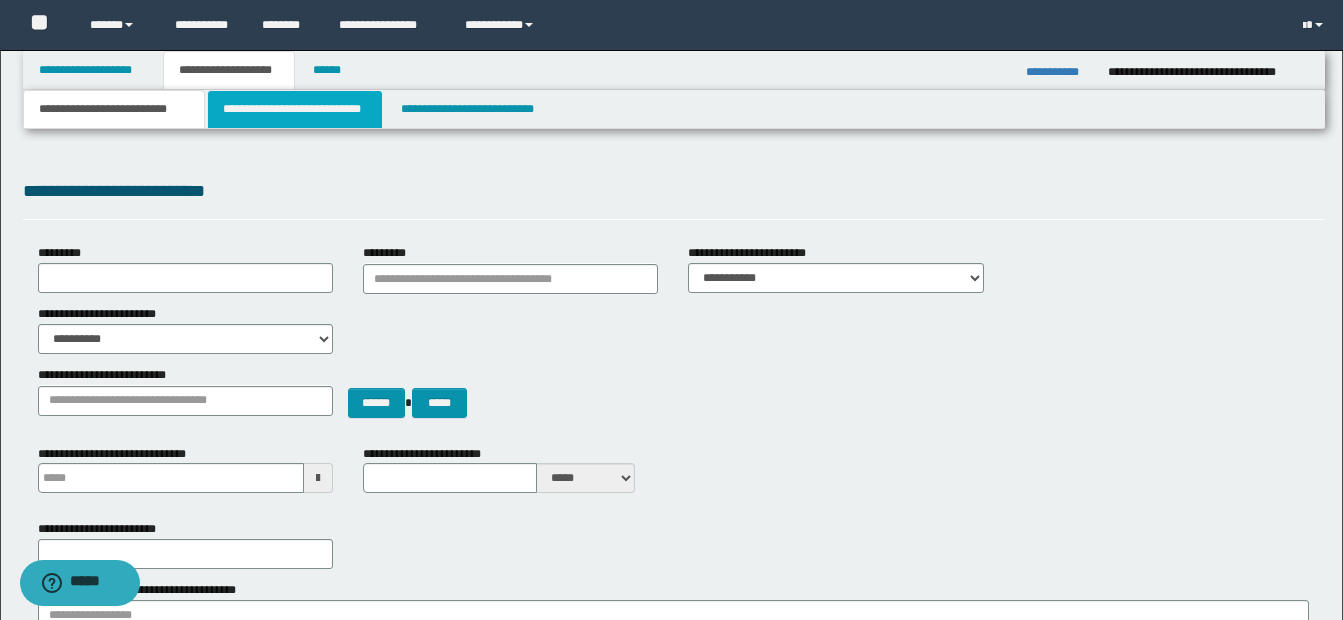 click on "**********" at bounding box center [295, 109] 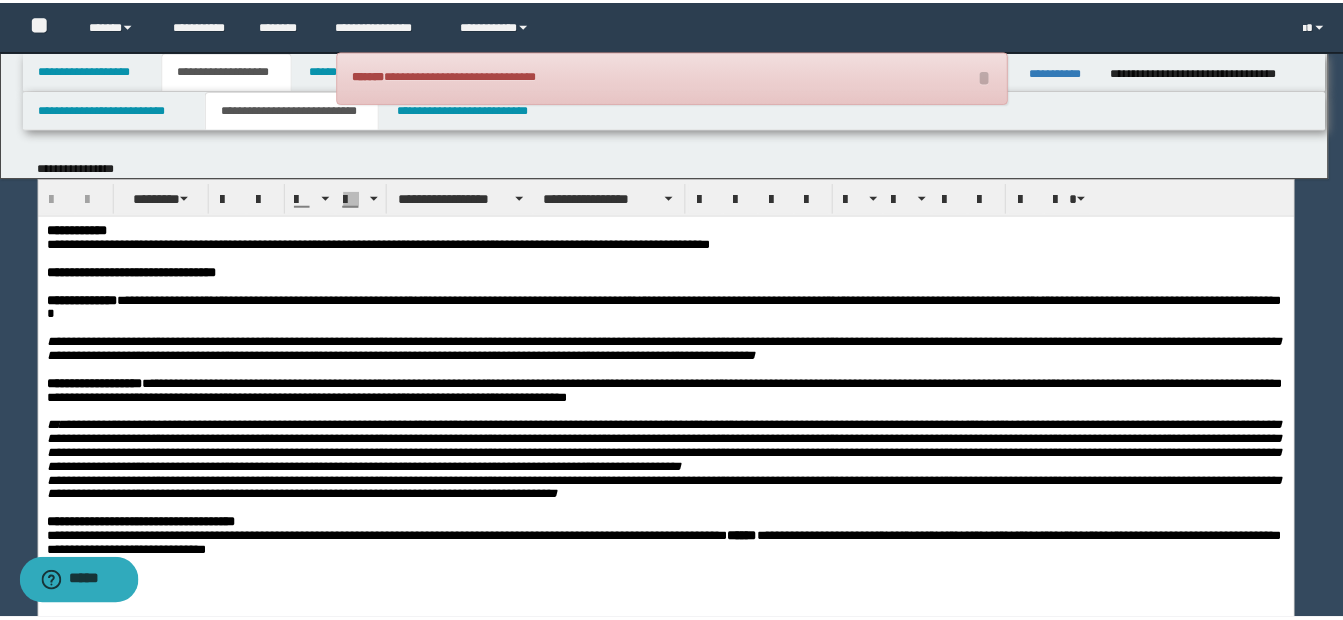 scroll, scrollTop: 0, scrollLeft: 0, axis: both 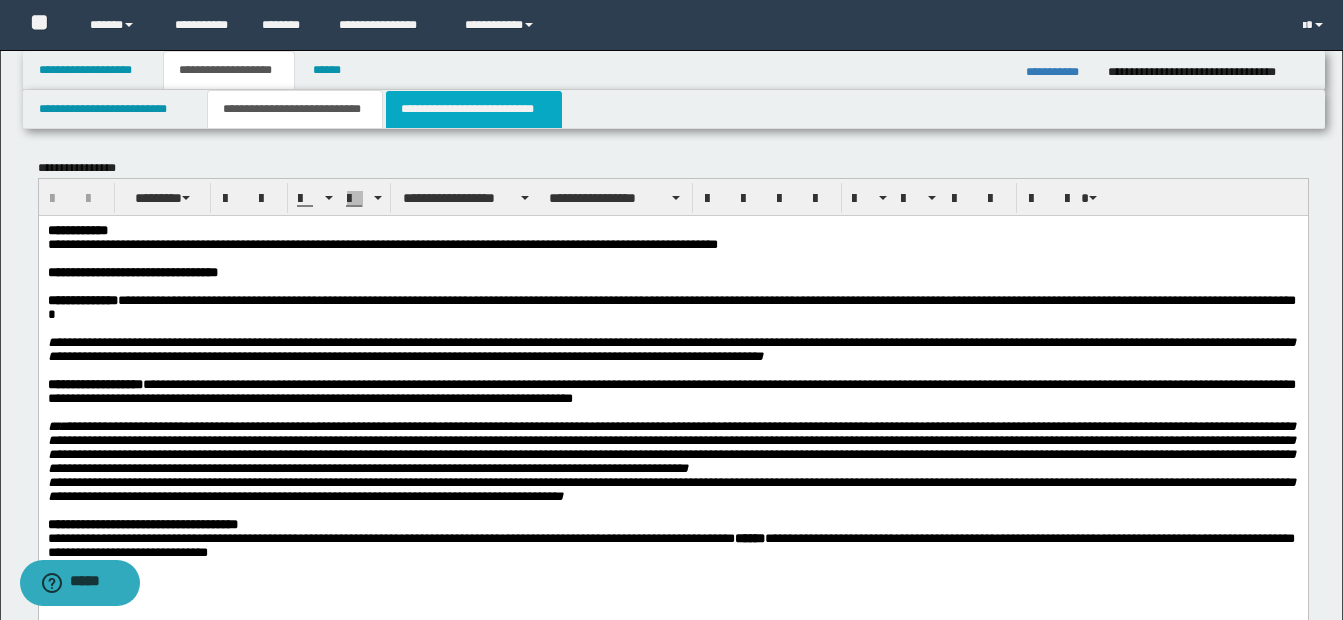 click on "**********" at bounding box center (474, 109) 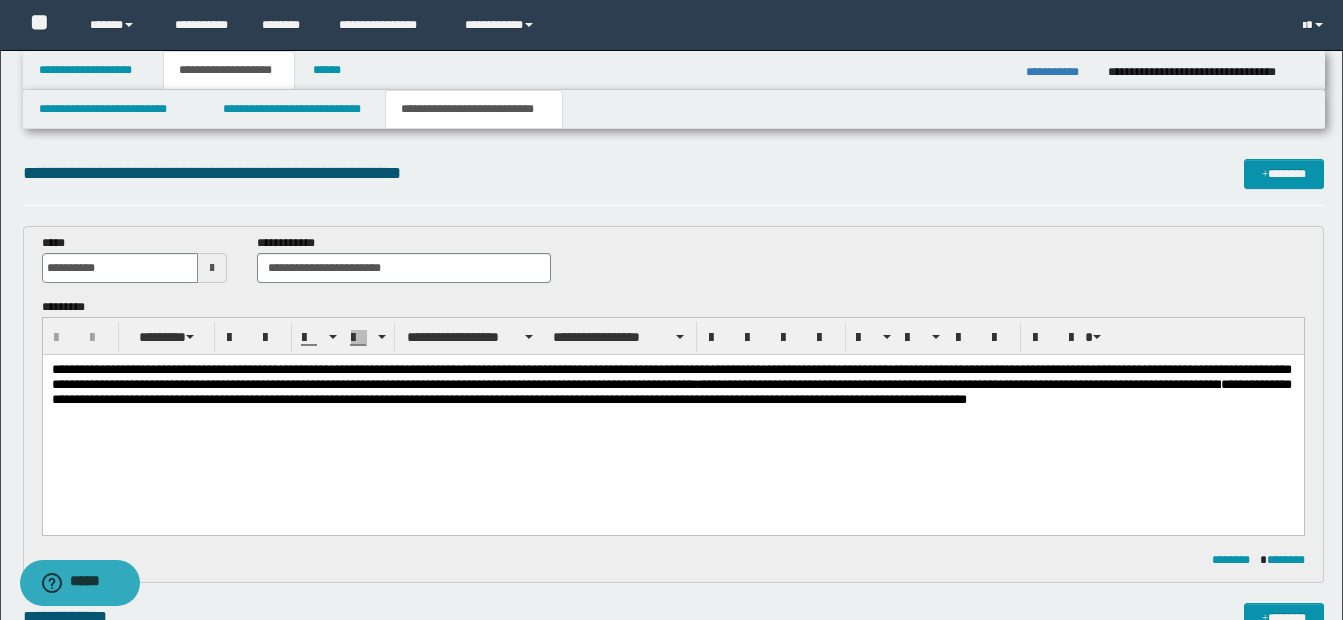 scroll, scrollTop: 0, scrollLeft: 0, axis: both 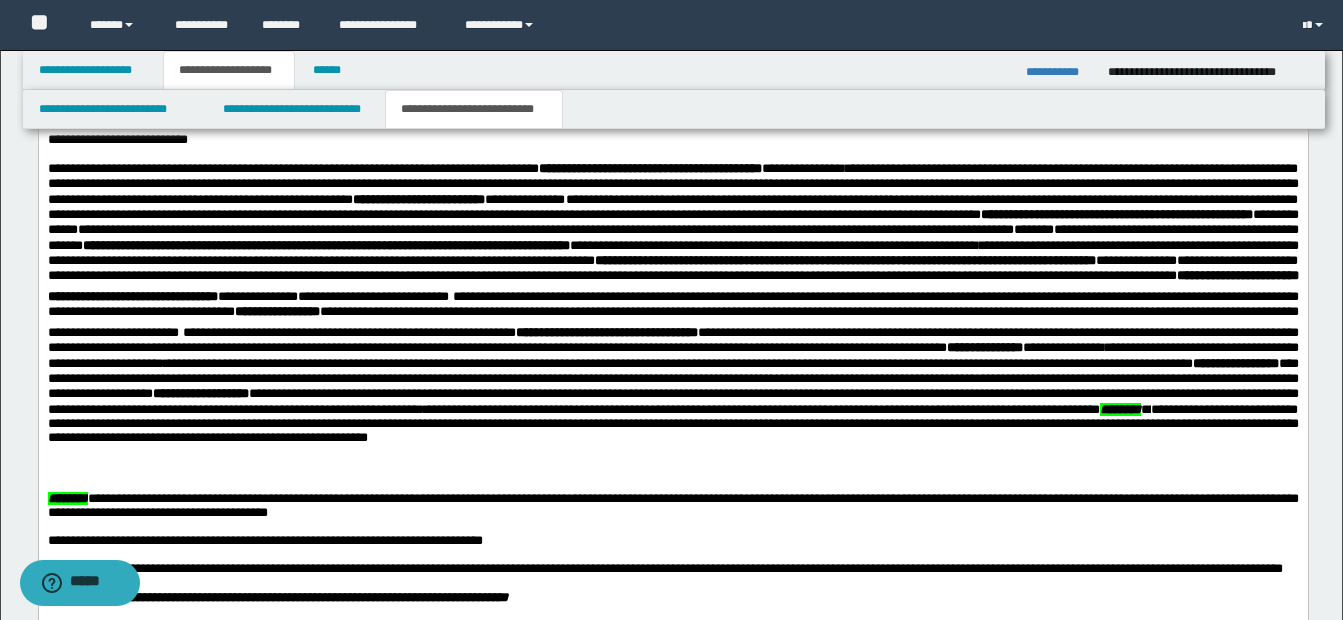 click on "**********" at bounding box center [761, 408] 